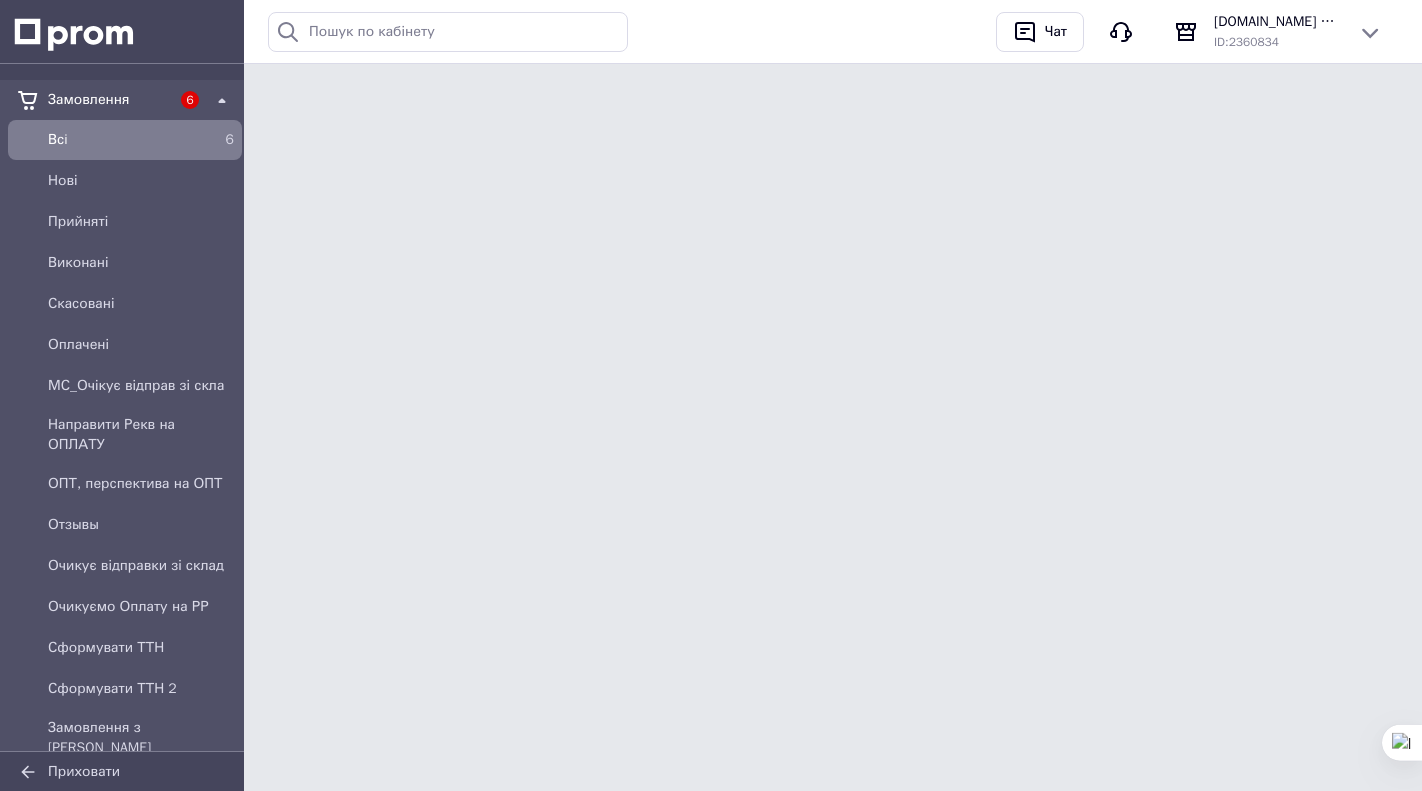 scroll, scrollTop: 0, scrollLeft: 0, axis: both 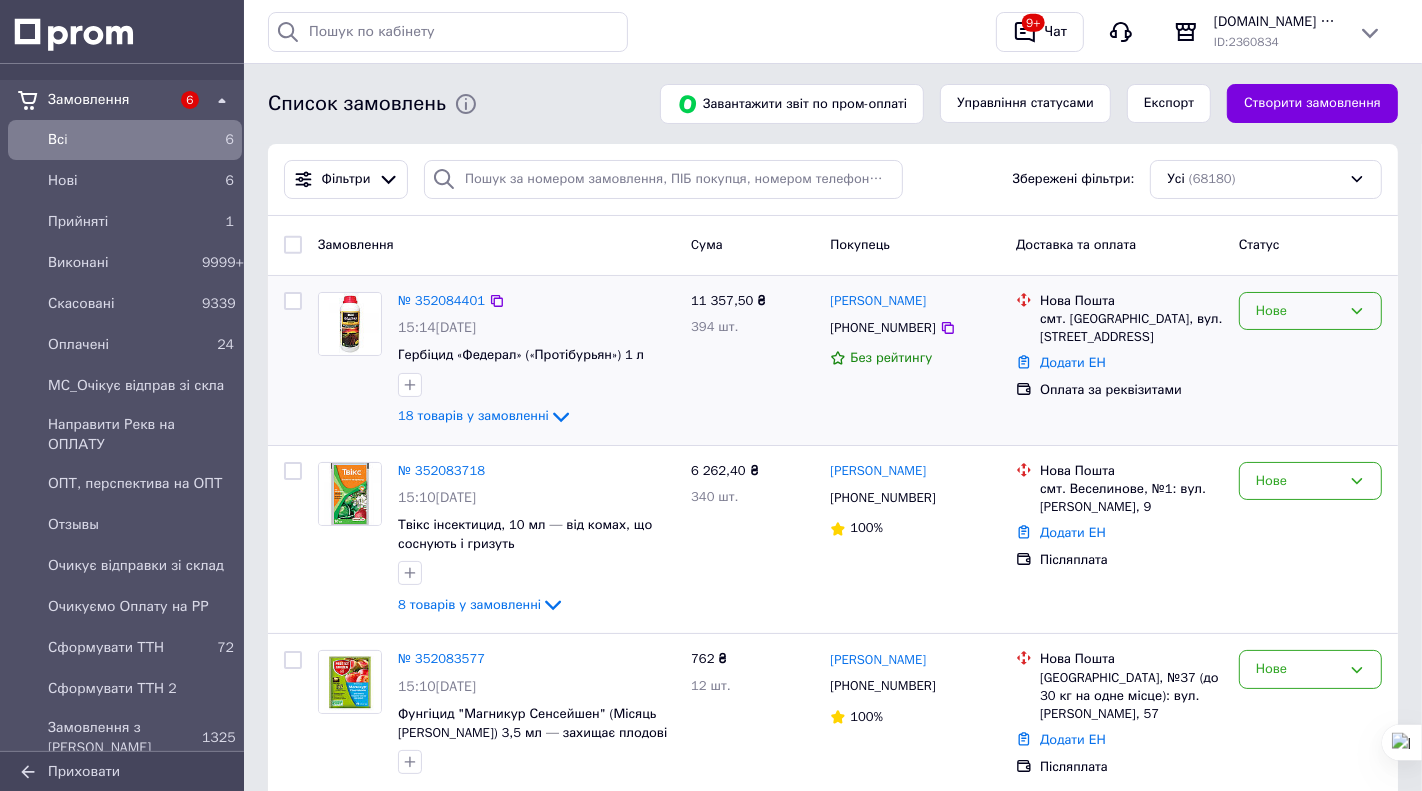 click on "Нове" at bounding box center (1298, 311) 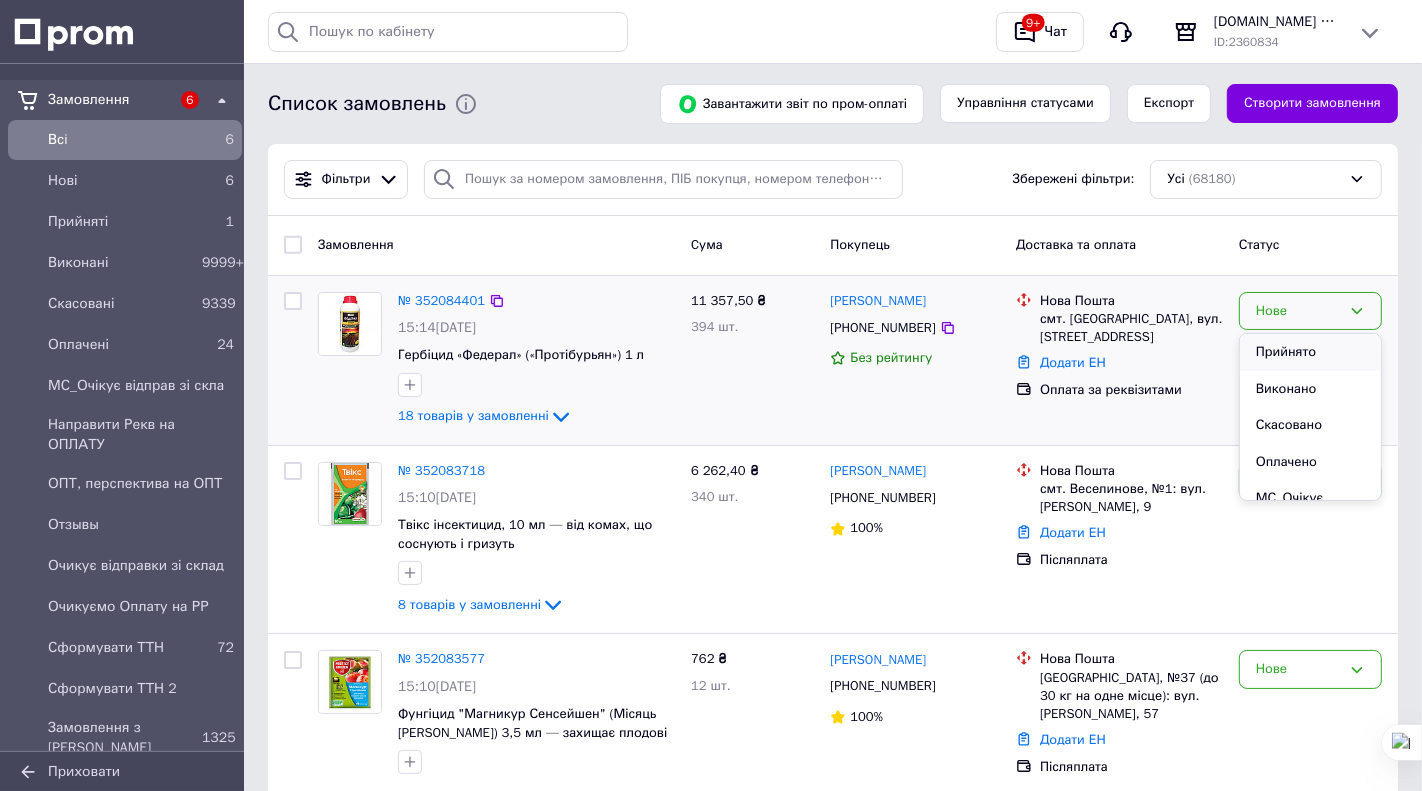click on "Прийнято" at bounding box center (1310, 352) 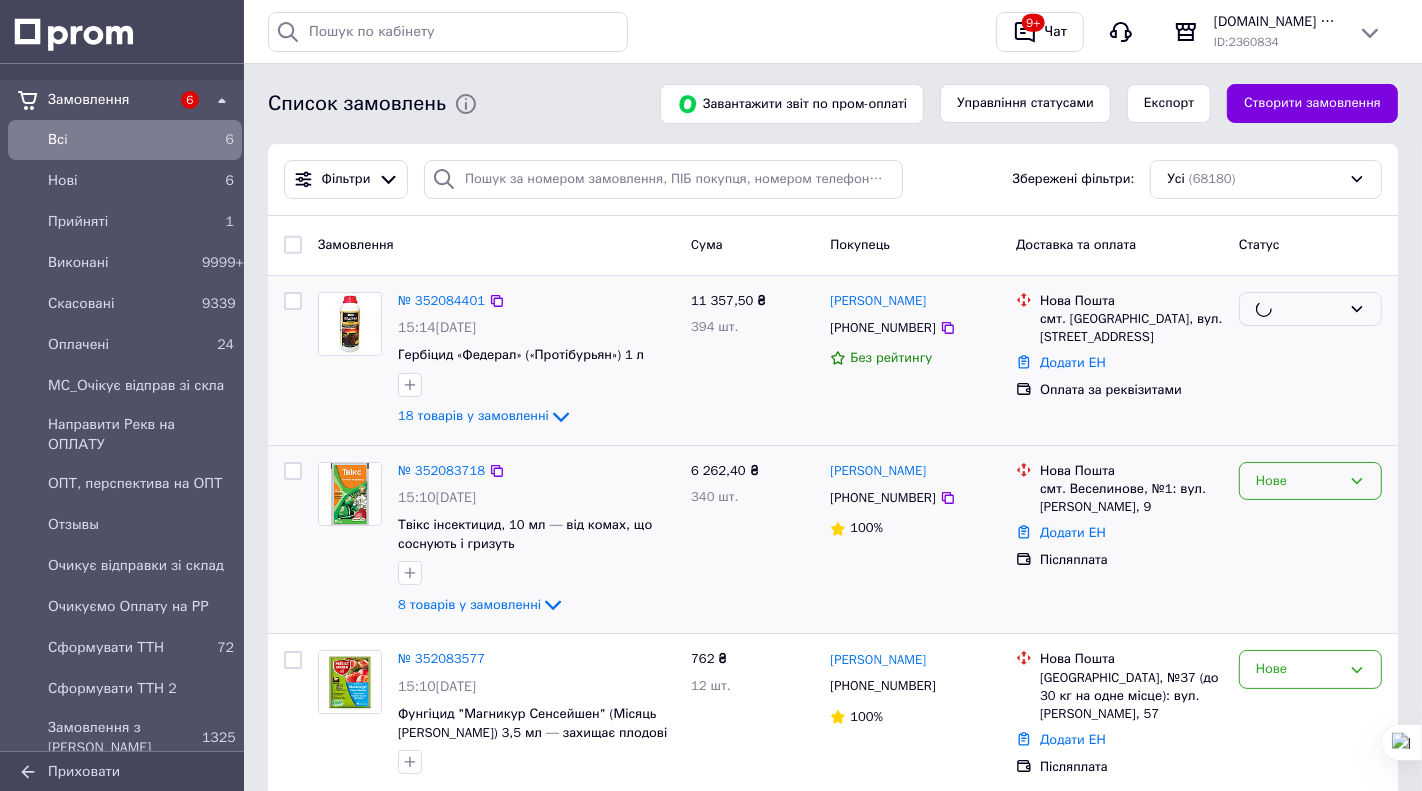 click on "Нове" at bounding box center (1298, 481) 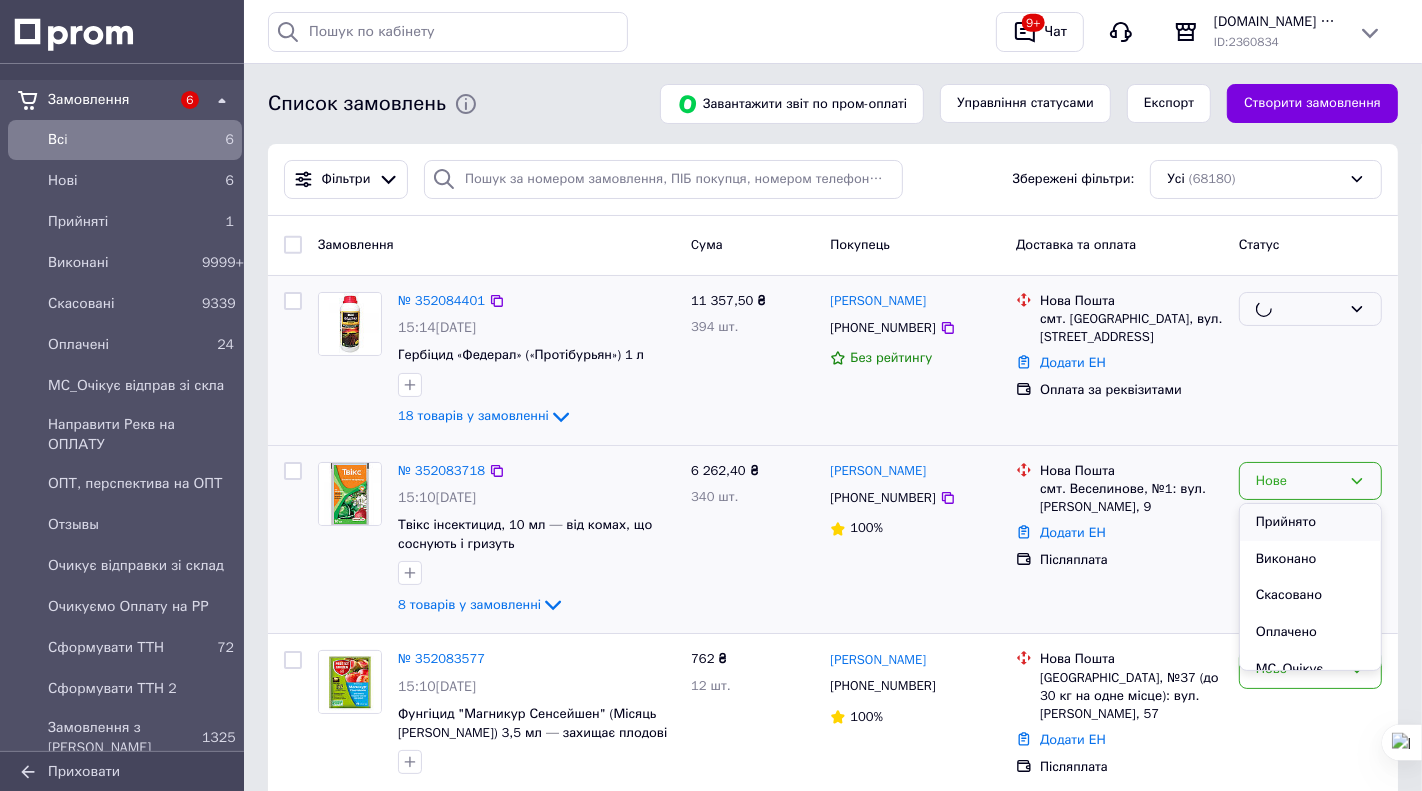 click on "Замовлення Cума Покупець Доставка та оплата Статус № 352084401 15:14[DATE] Гербіцид «Федерал» («Протібурьян») 1 л 18 товарів у замовленні 11 357,50 ₴ 394 шт. [PERSON_NAME] [PHONE_NUMBER] Без рейтингу Нова Пошта смт. [GEOGRAPHIC_DATA], вул. Заводська, будинок 46, кв. а Додати ЕН Оплата за реквізитами № 352083718 15:10[DATE] Твікс інсектицид, 10 мл — від комах, що соснують і гризуть 8 товарів у замовленні 6 262,40 ₴ 340 шт. [PERSON_NAME] [PHONE_NUMBER] 100% [GEOGRAPHIC_DATA]. Веселинове, №1: вул. Мозолевського, 9 Додати ЕН Післяплата [GEOGRAPHIC_DATA] Виконано Скасовано Оплачено МС_Очікує відправ зі скла Отзывы 100%" at bounding box center [833, 2070] 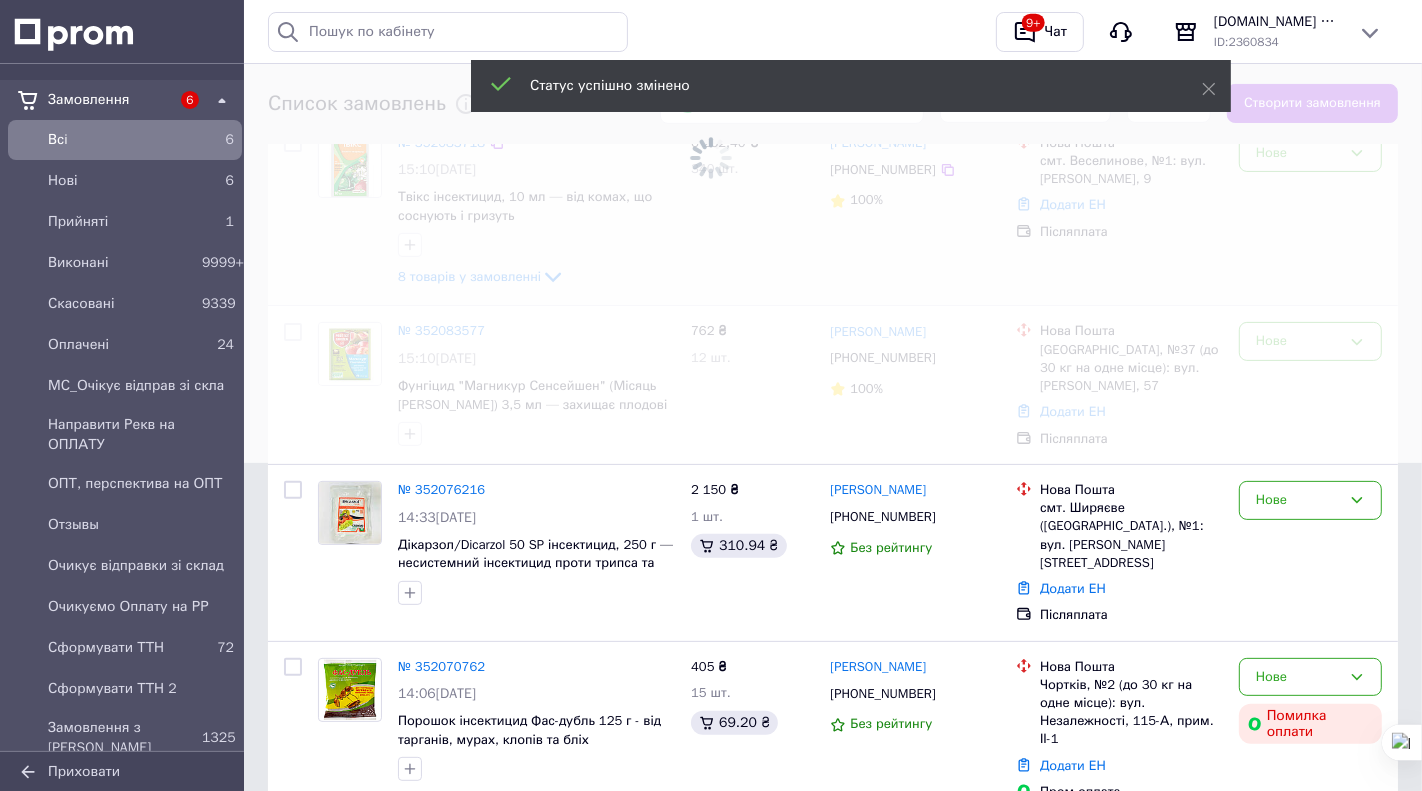 scroll, scrollTop: 371, scrollLeft: 0, axis: vertical 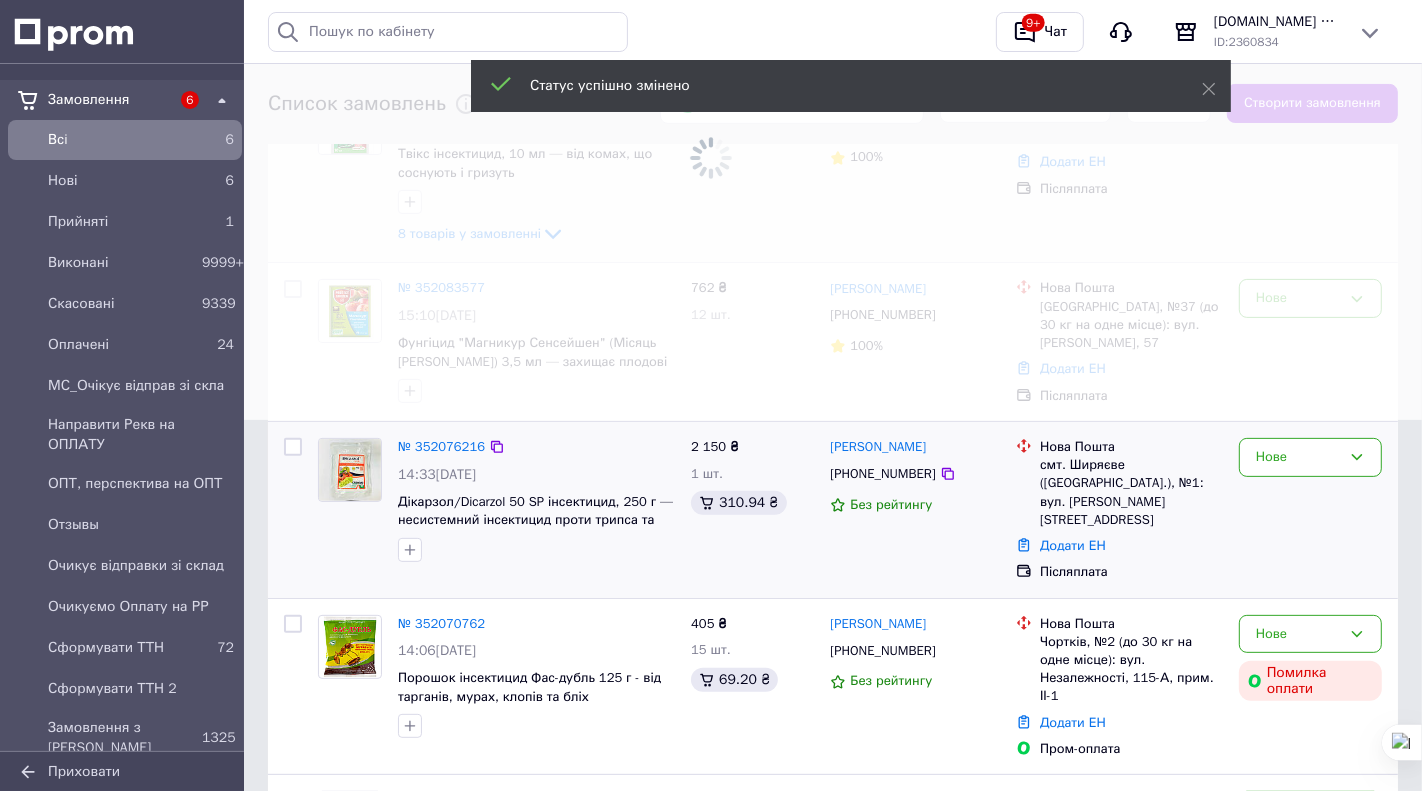 click on "Нове" at bounding box center (1310, 510) 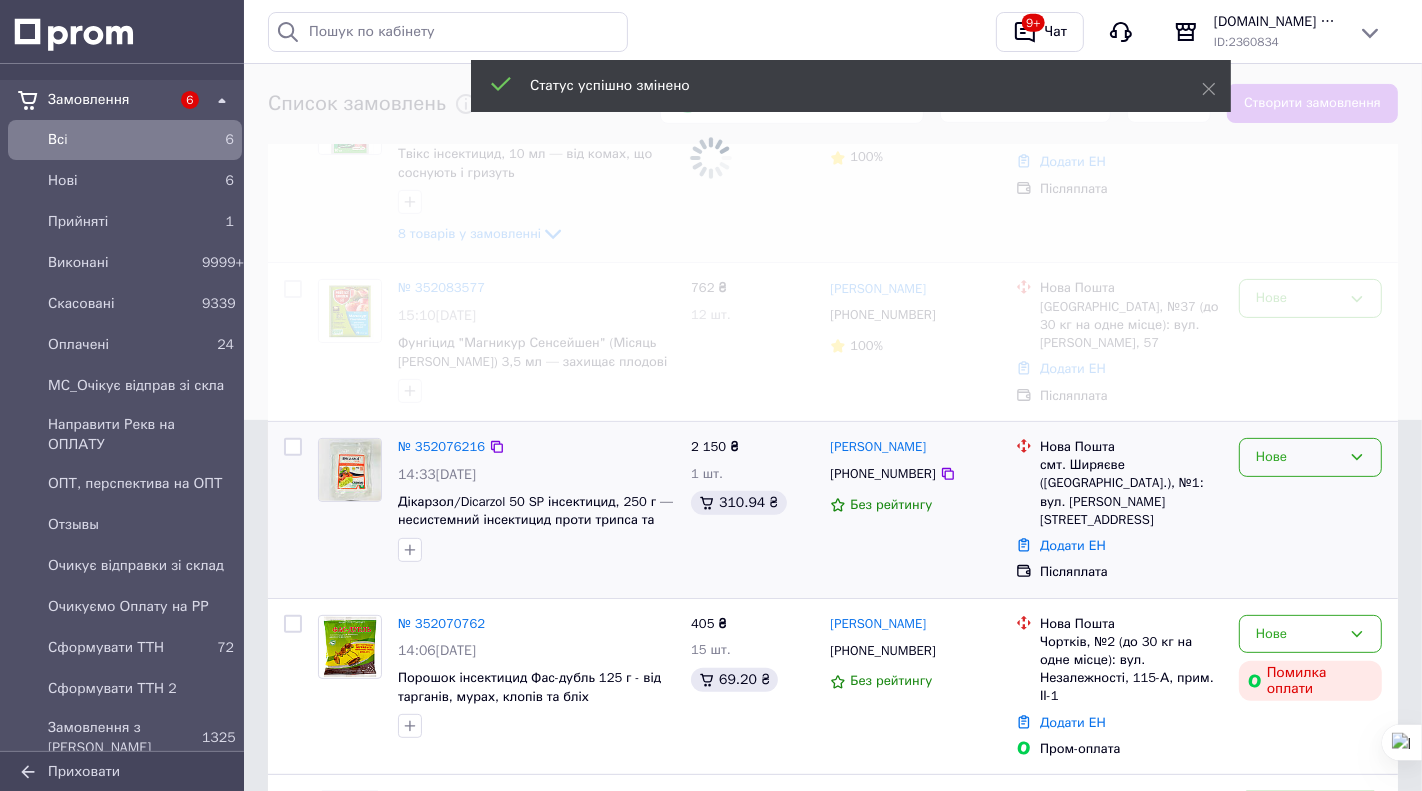 click on "Нове" at bounding box center [1298, 457] 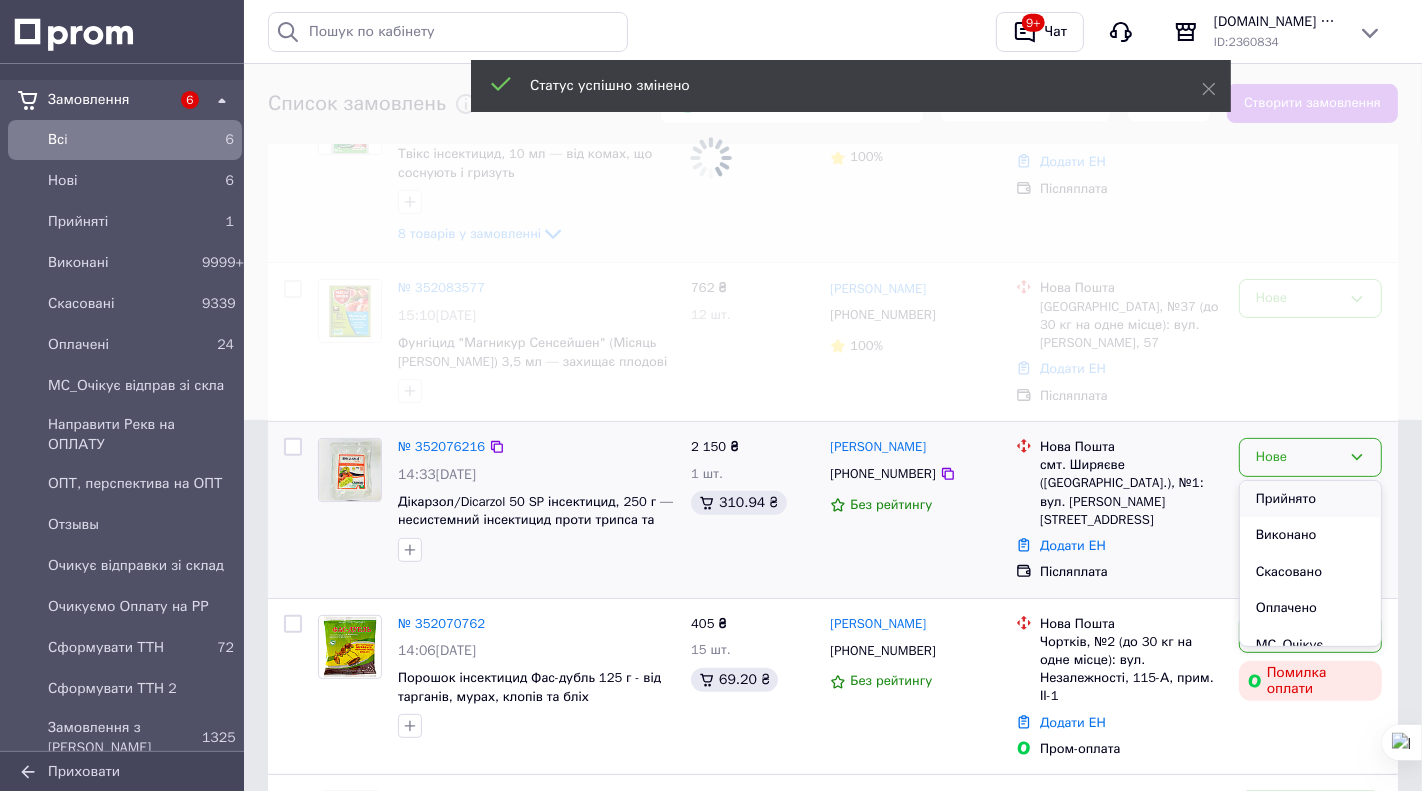 click on "Прийнято" at bounding box center [1310, 499] 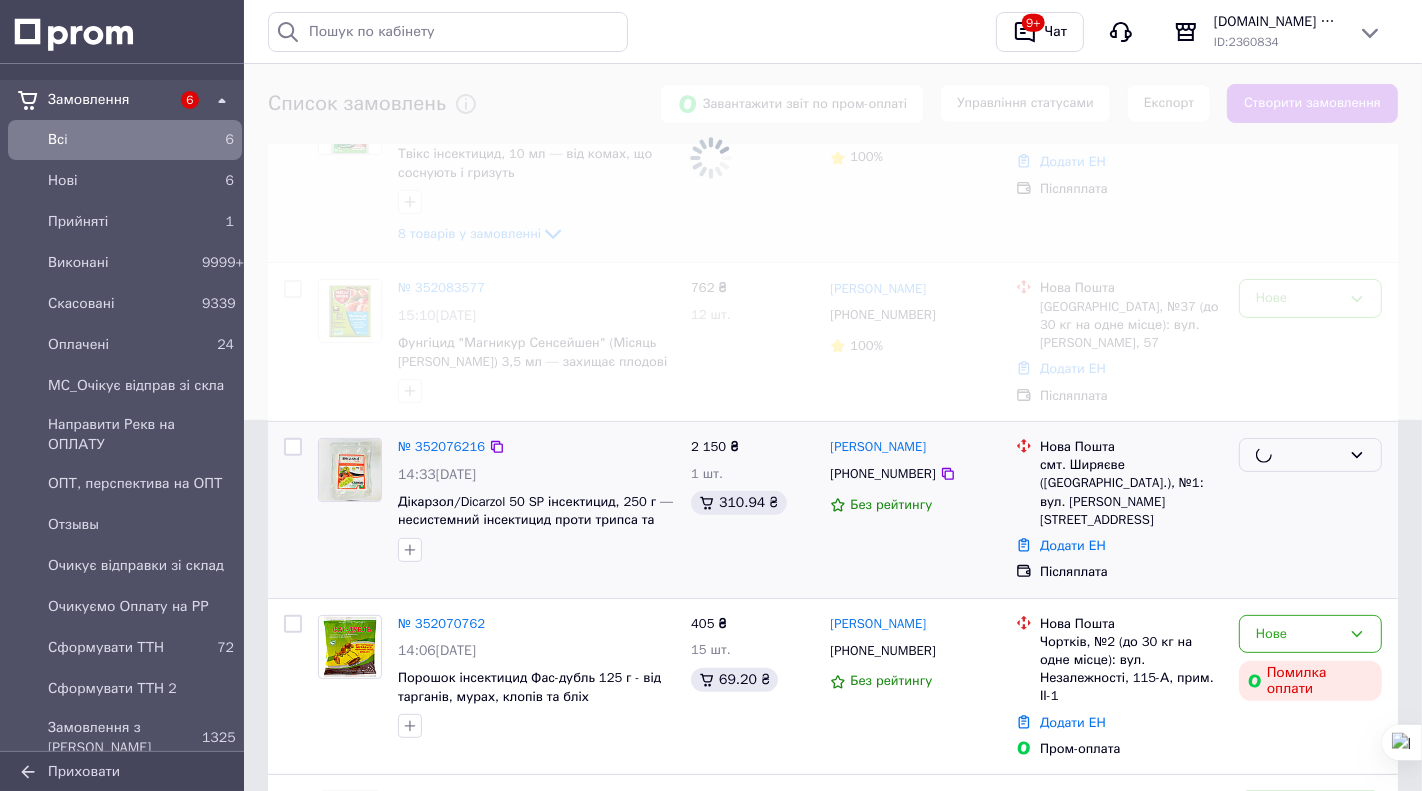 click at bounding box center [711, 24] 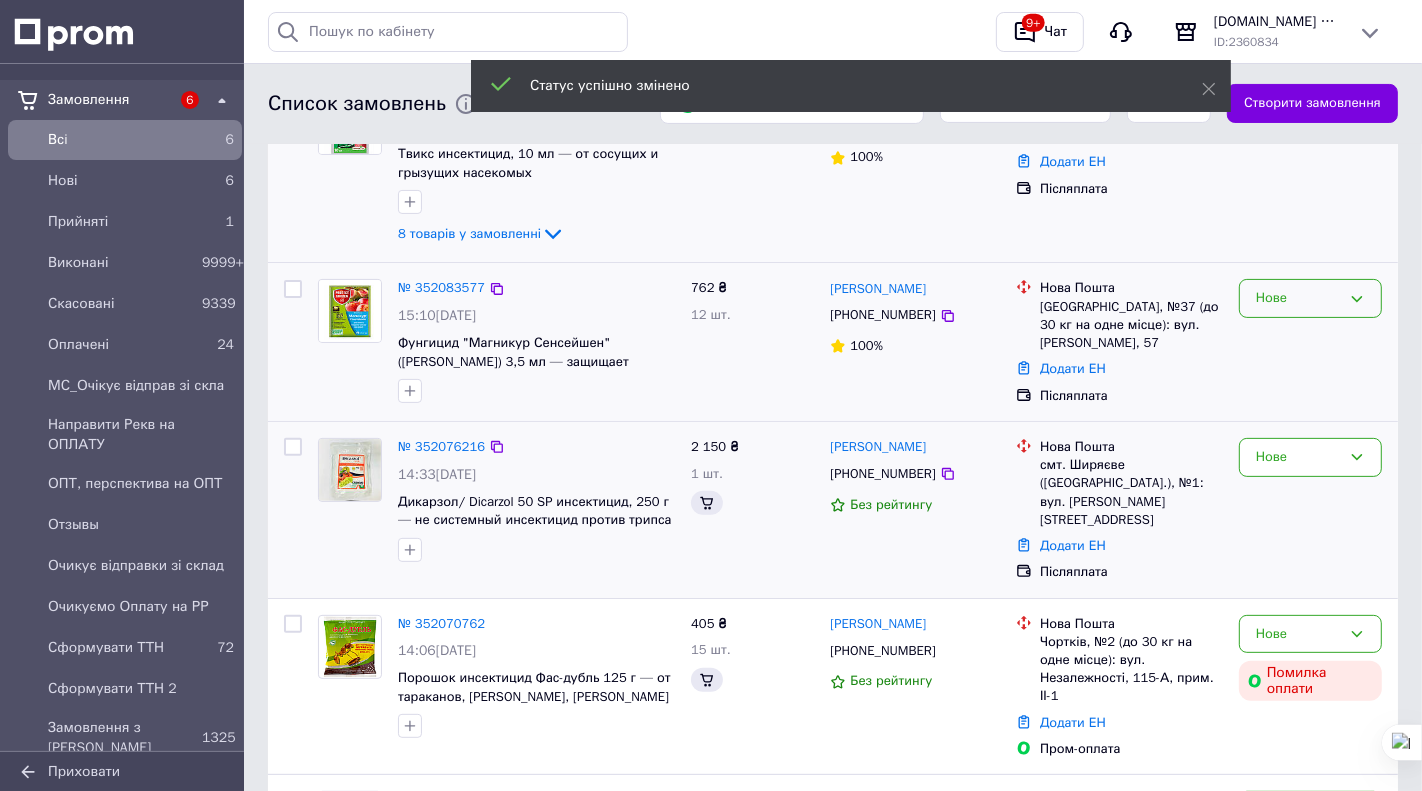 click on "Нове" at bounding box center (1298, 298) 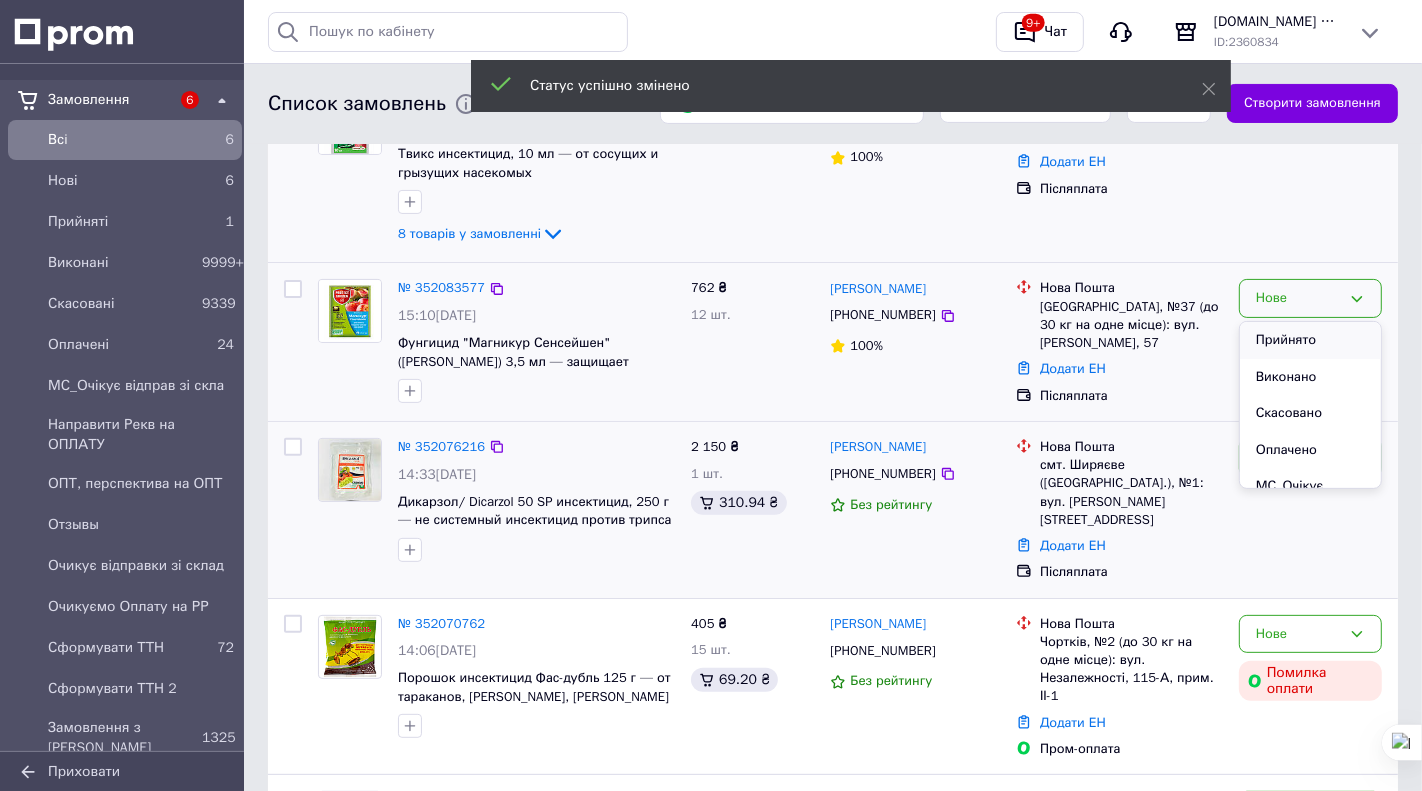 click on "Прийнято" at bounding box center [1310, 340] 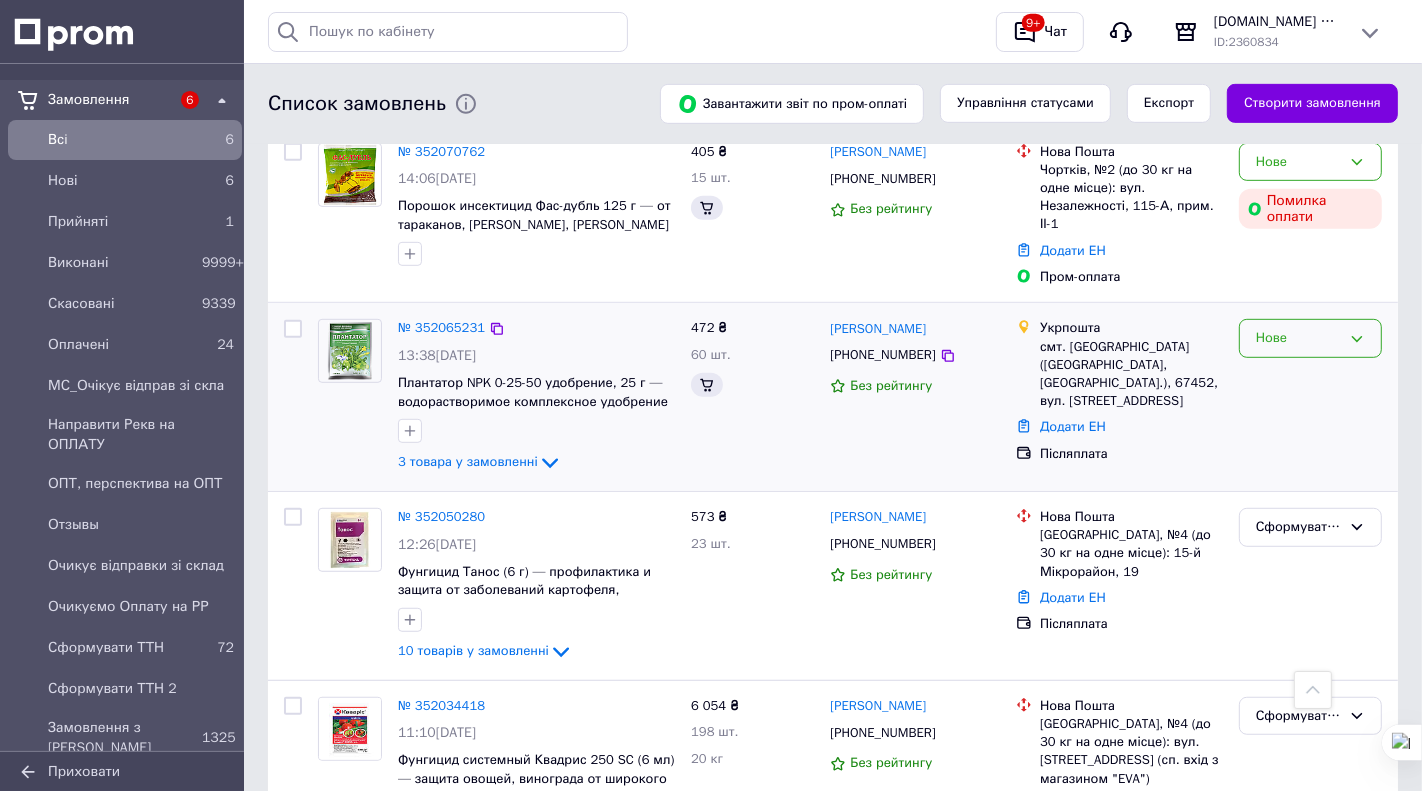 scroll, scrollTop: 848, scrollLeft: 0, axis: vertical 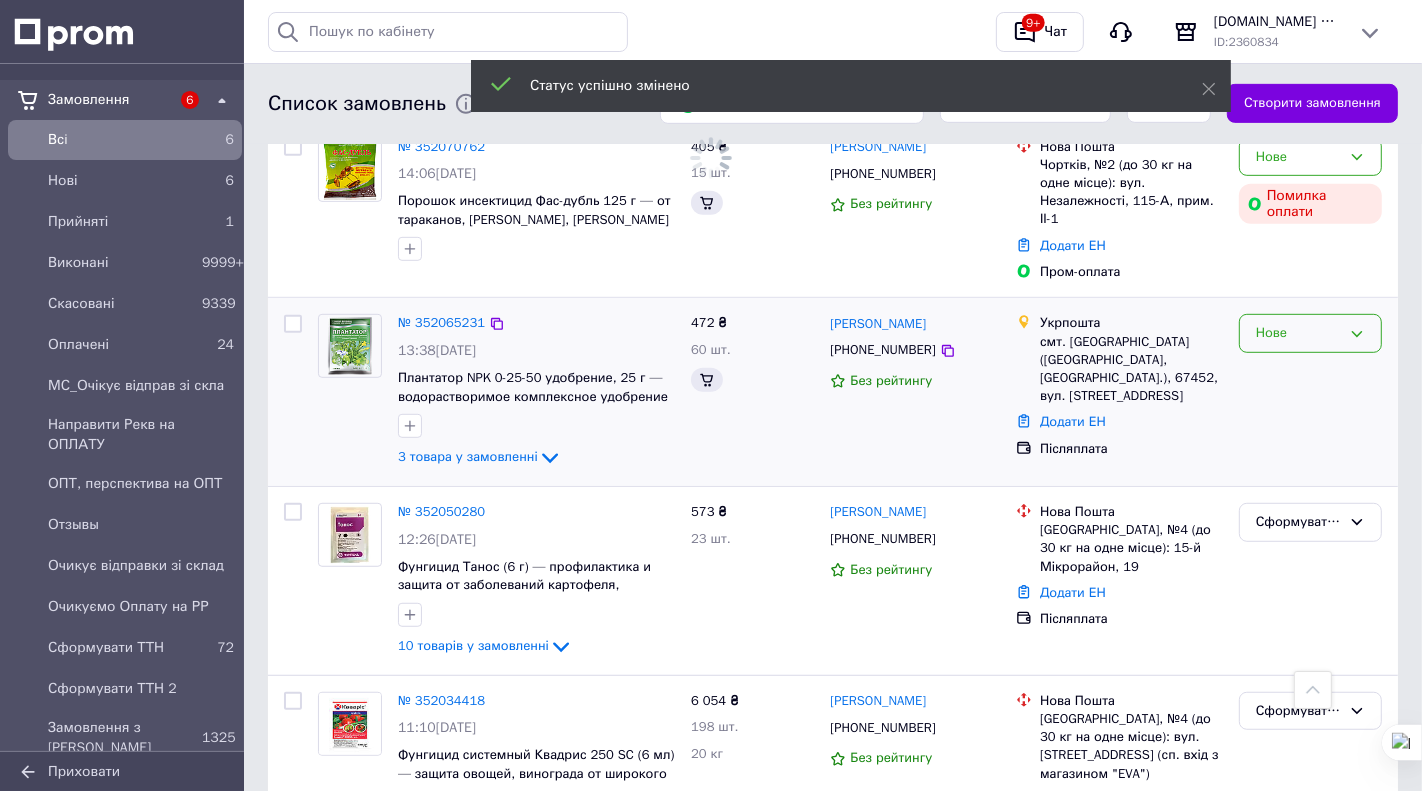 click on "Нове" at bounding box center (1298, 333) 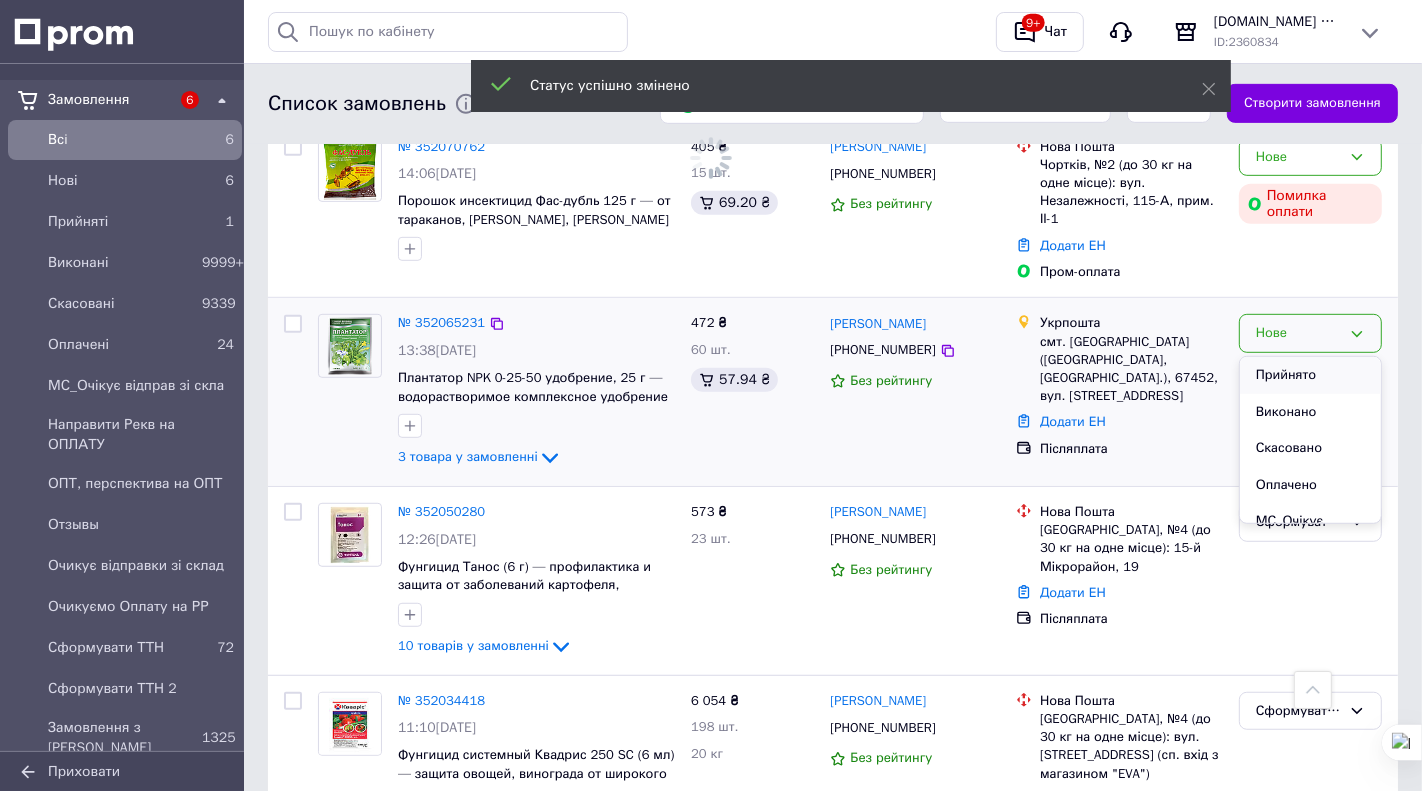 click on "Прийнято" at bounding box center [1310, 375] 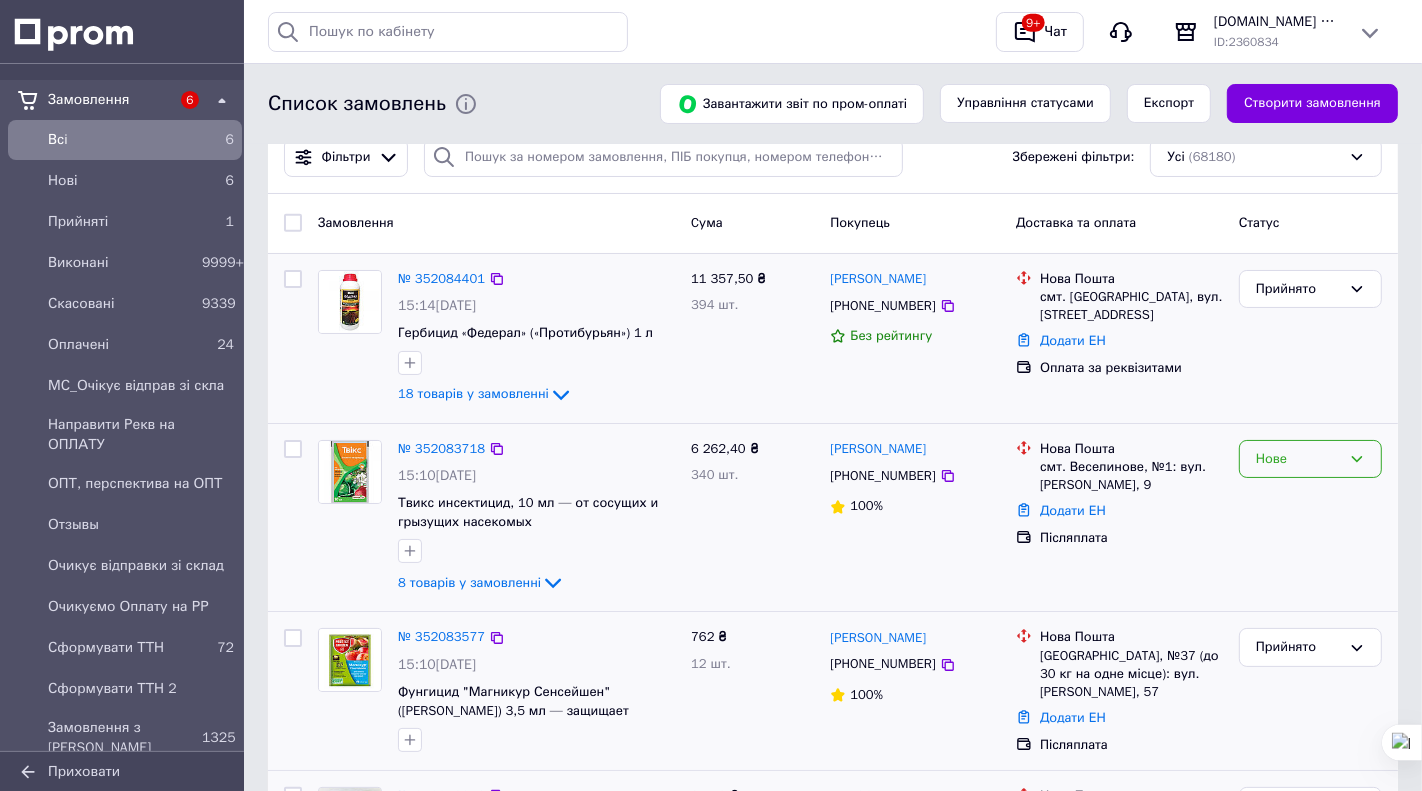 scroll, scrollTop: 0, scrollLeft: 0, axis: both 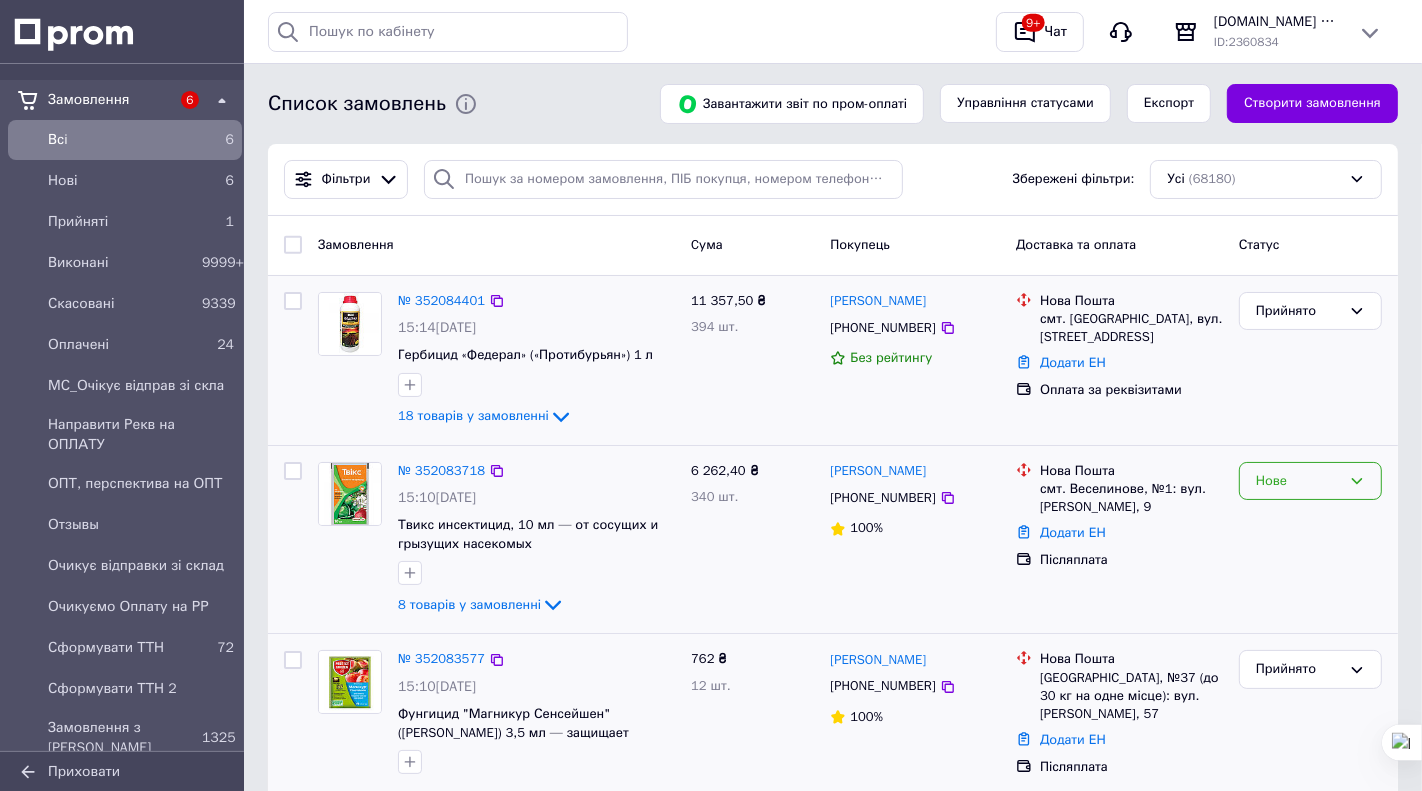 click on "Нове" at bounding box center [1298, 481] 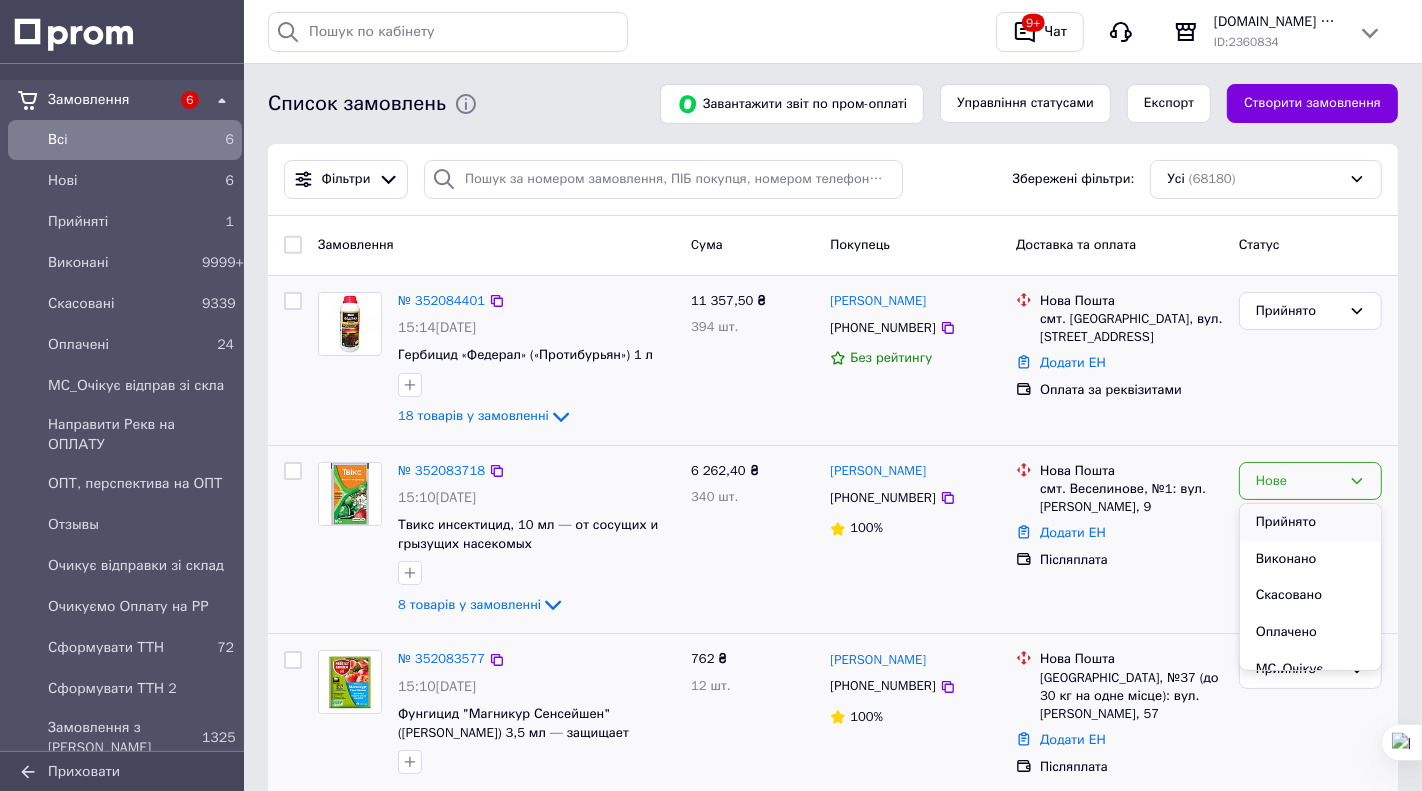 click on "Прийнято" at bounding box center (1310, 522) 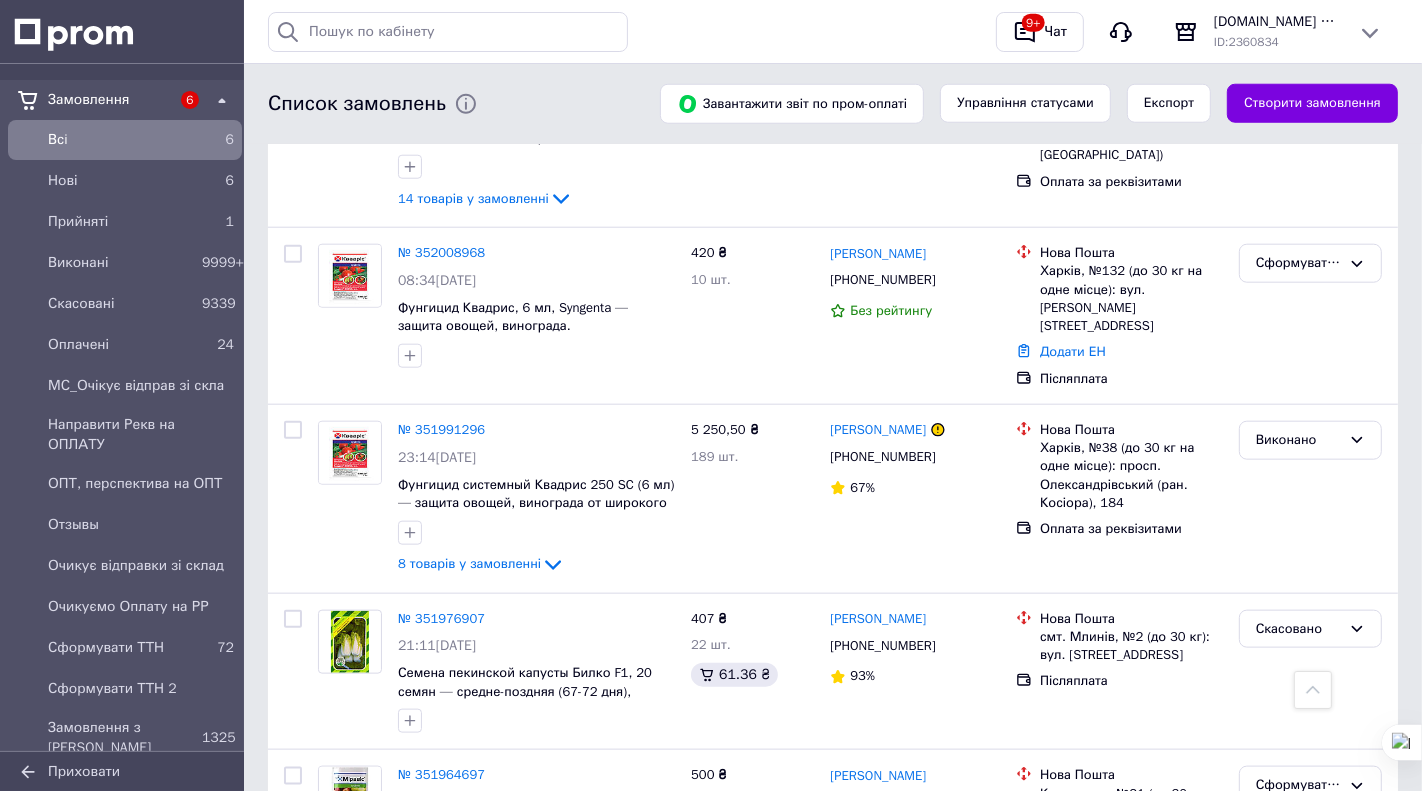 scroll, scrollTop: 1637, scrollLeft: 0, axis: vertical 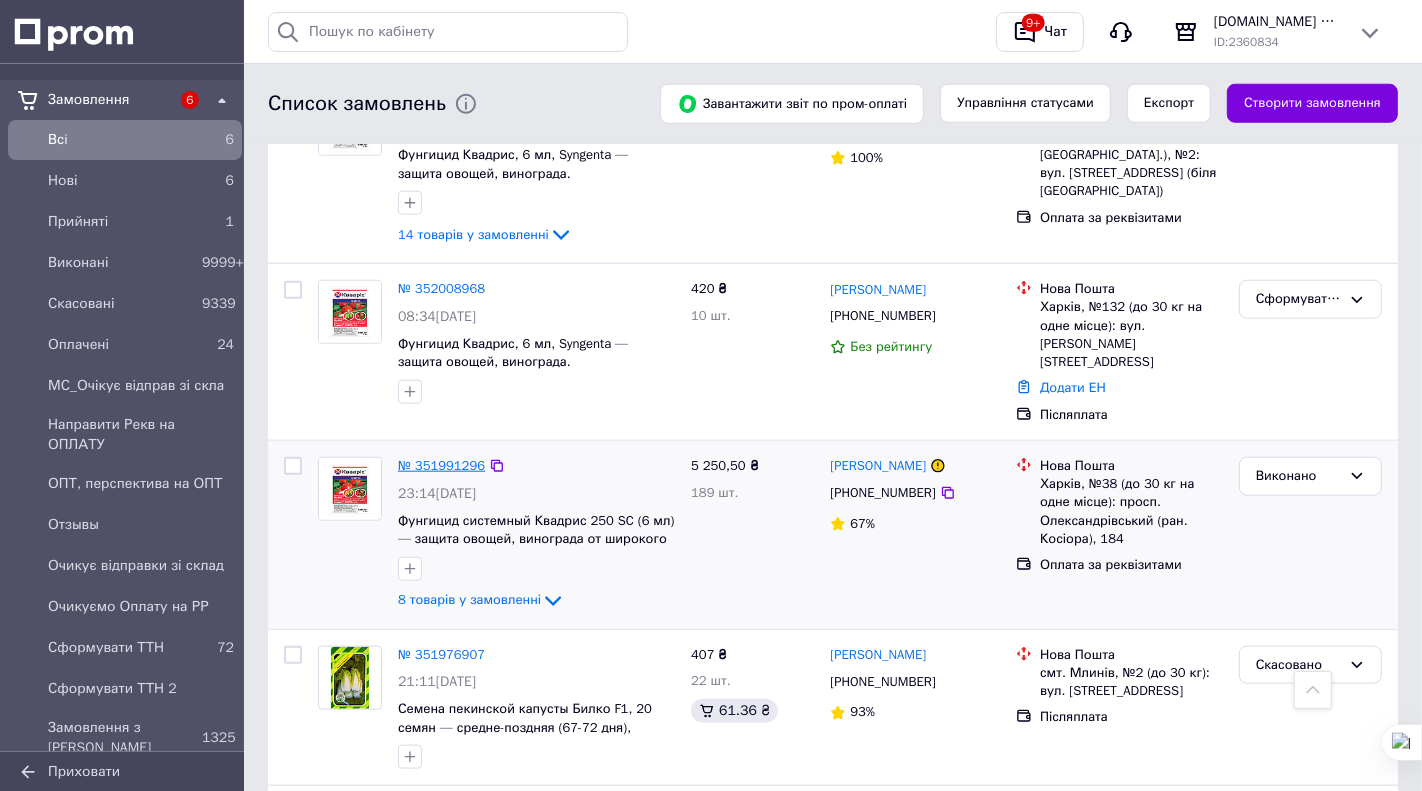click on "№ 351991296" at bounding box center [441, 465] 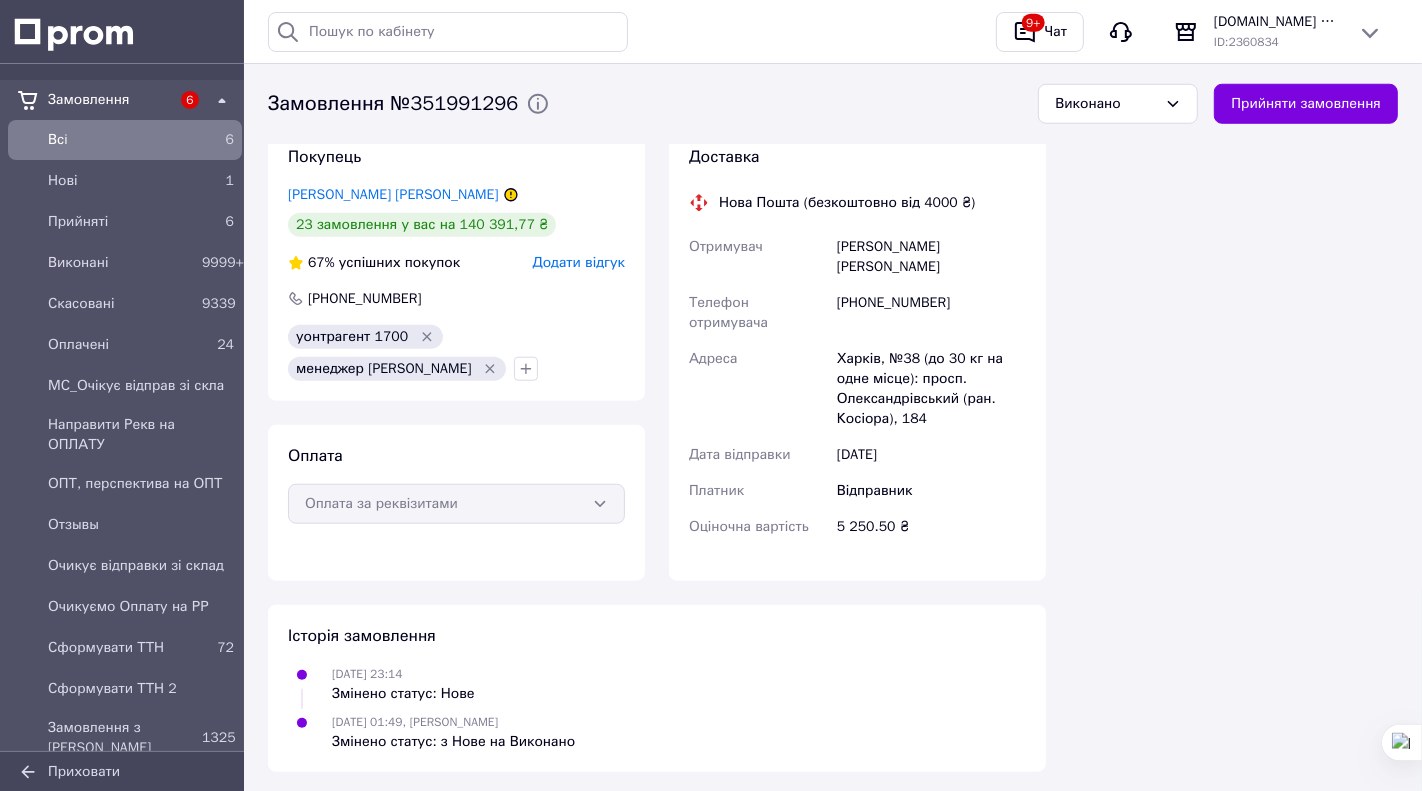 scroll, scrollTop: 1446, scrollLeft: 0, axis: vertical 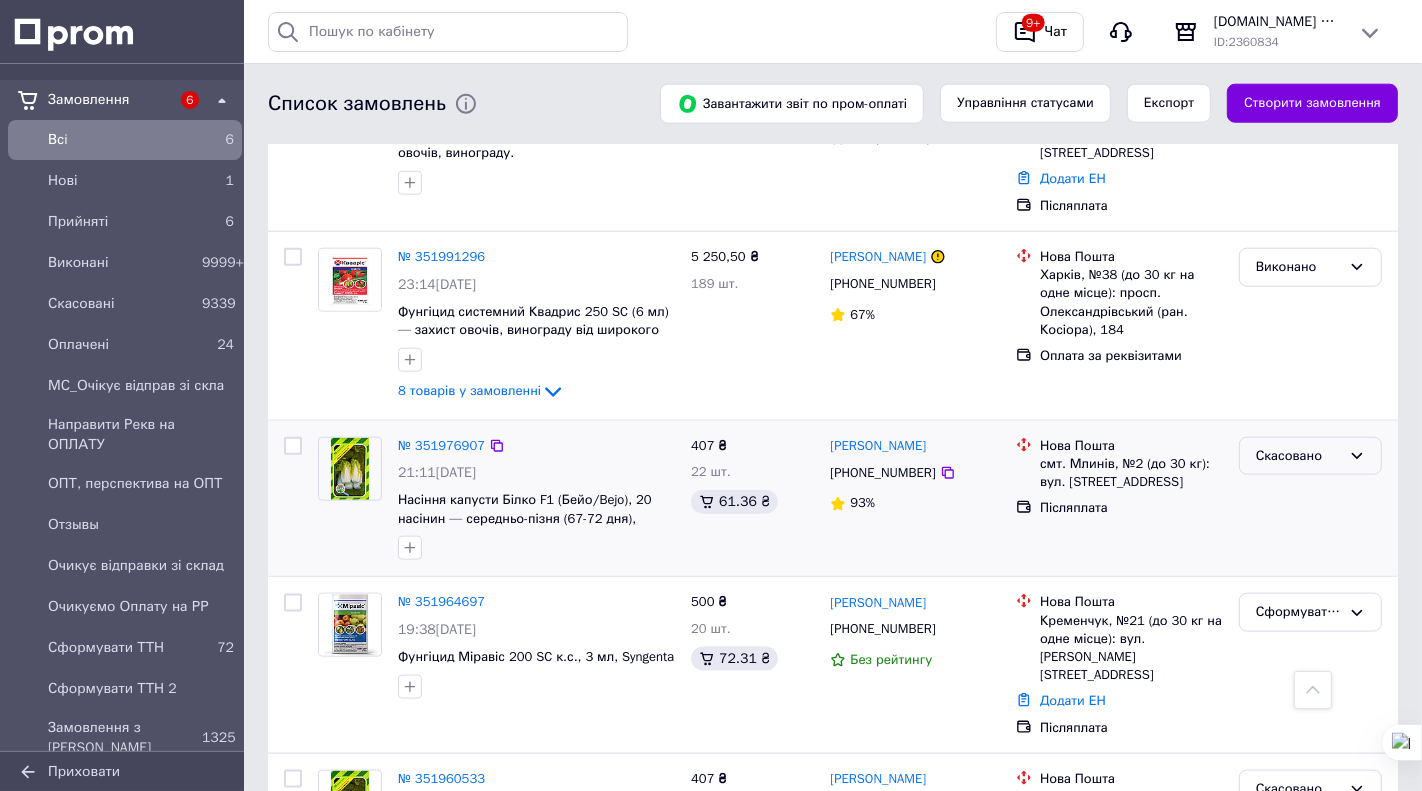 click on "Скасовано" at bounding box center [1298, 456] 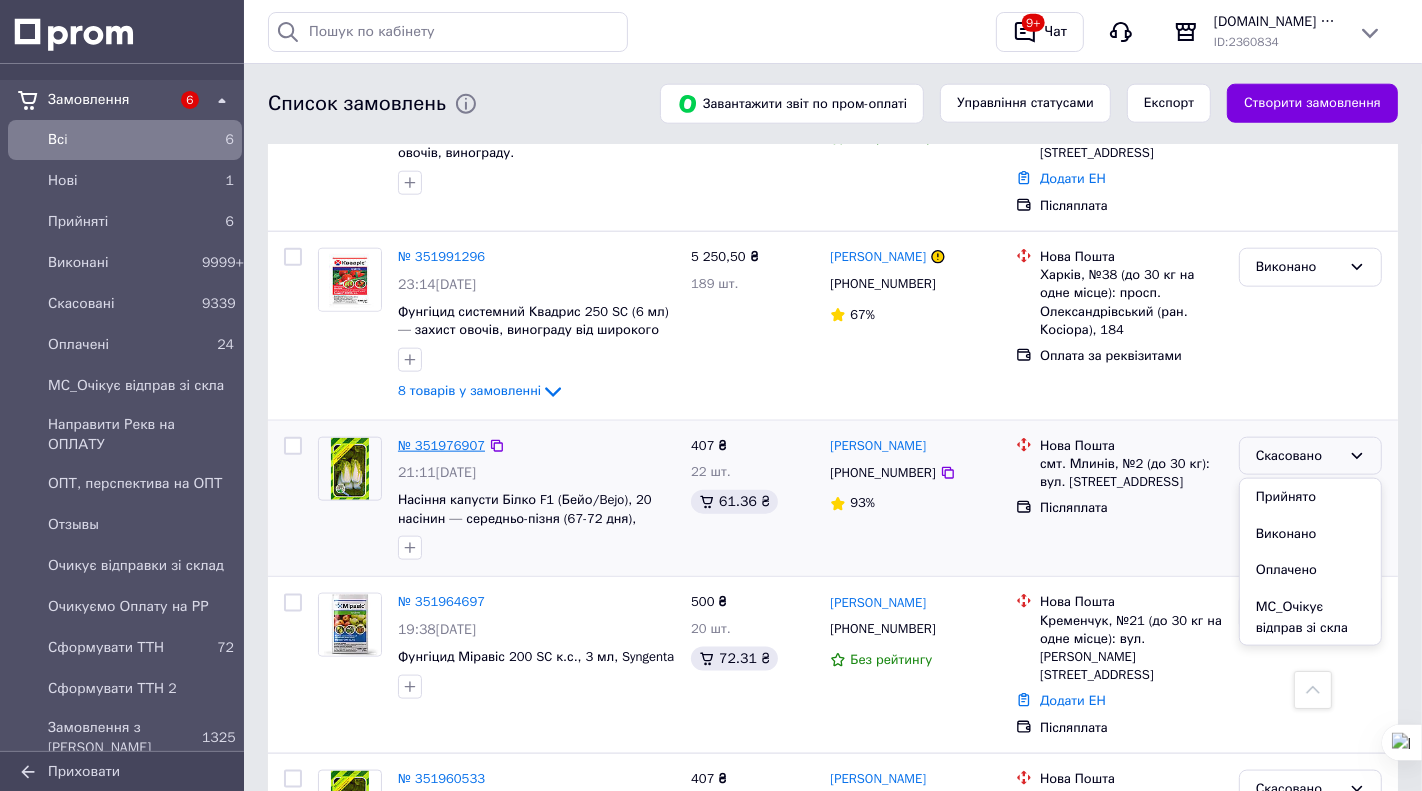 click on "№ 351976907" at bounding box center (441, 445) 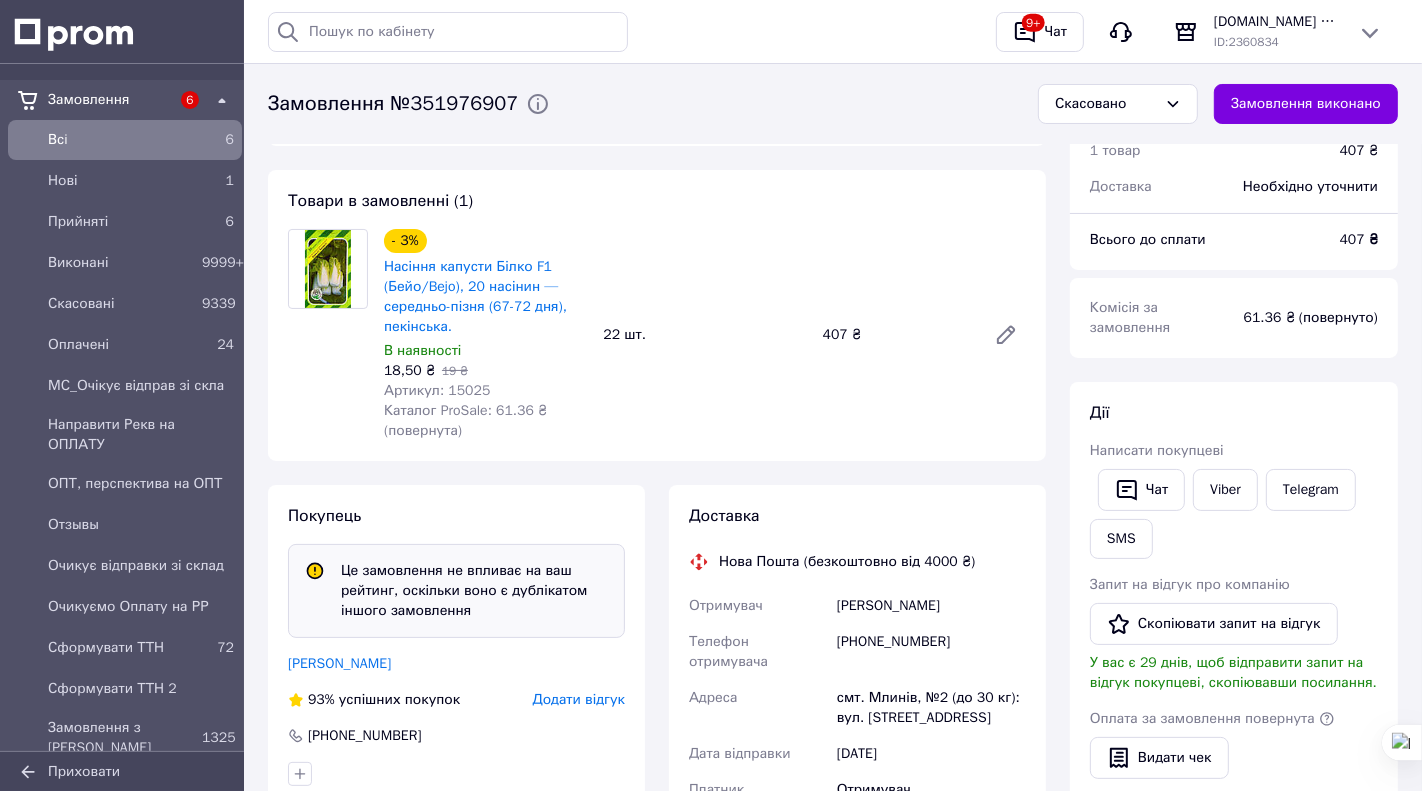 scroll, scrollTop: 127, scrollLeft: 0, axis: vertical 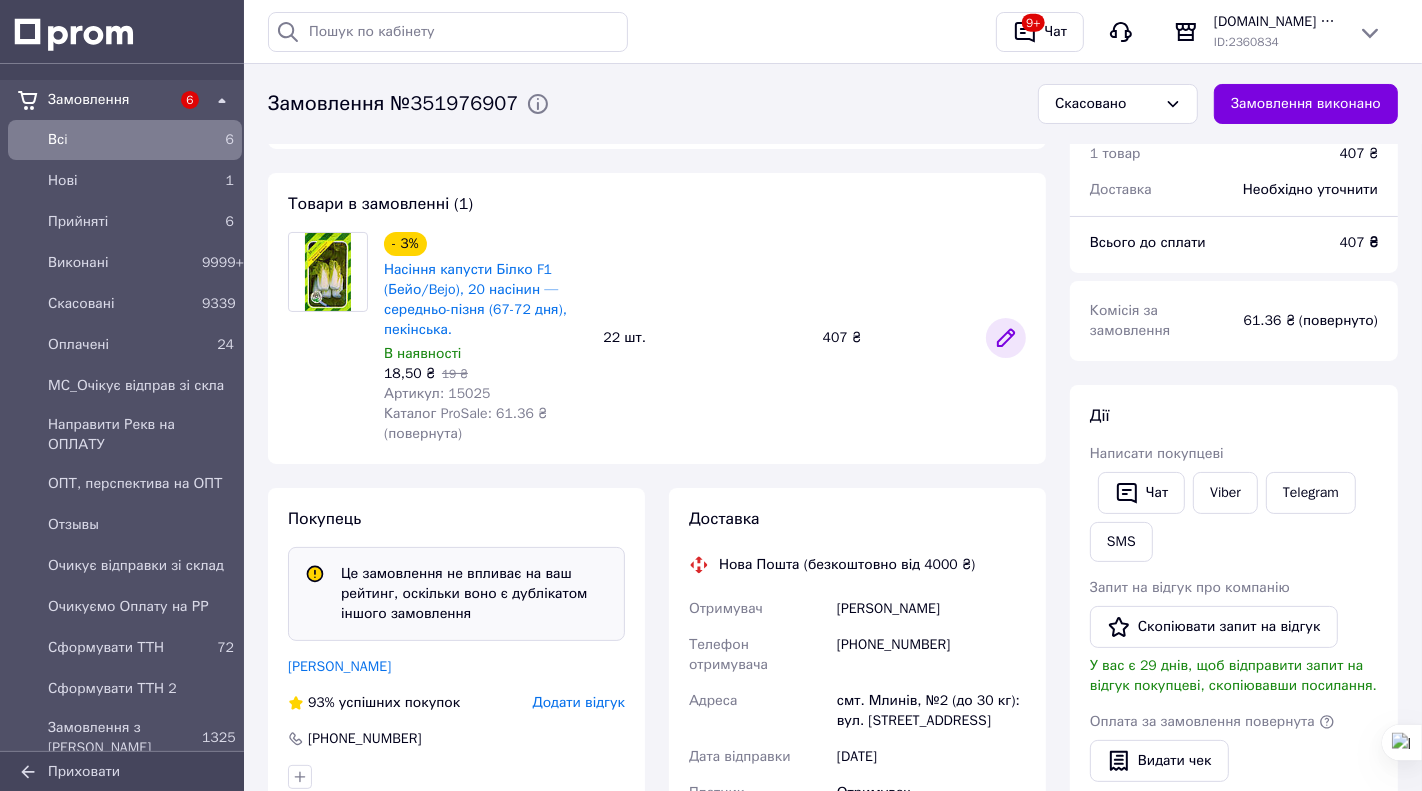 click 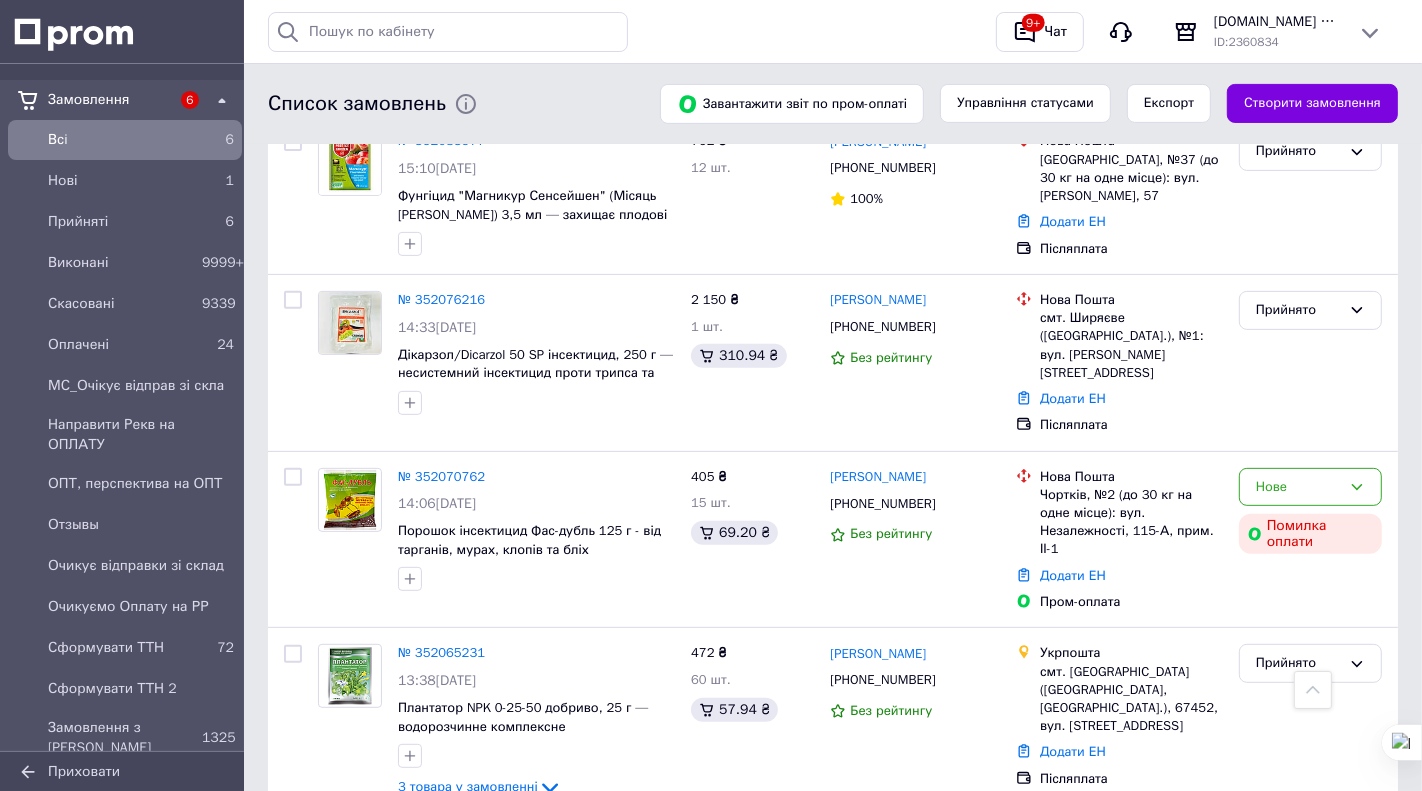 scroll, scrollTop: 0, scrollLeft: 0, axis: both 